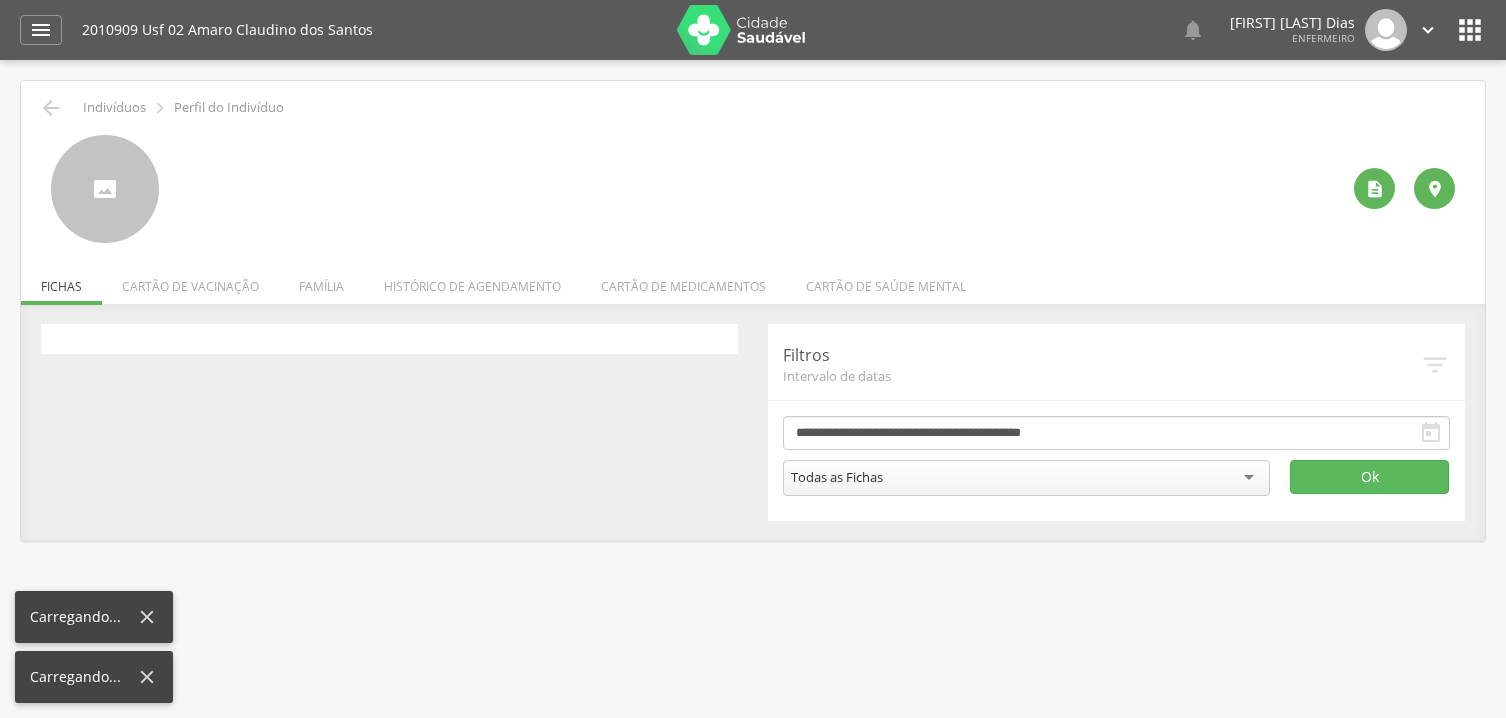 scroll, scrollTop: 0, scrollLeft: 0, axis: both 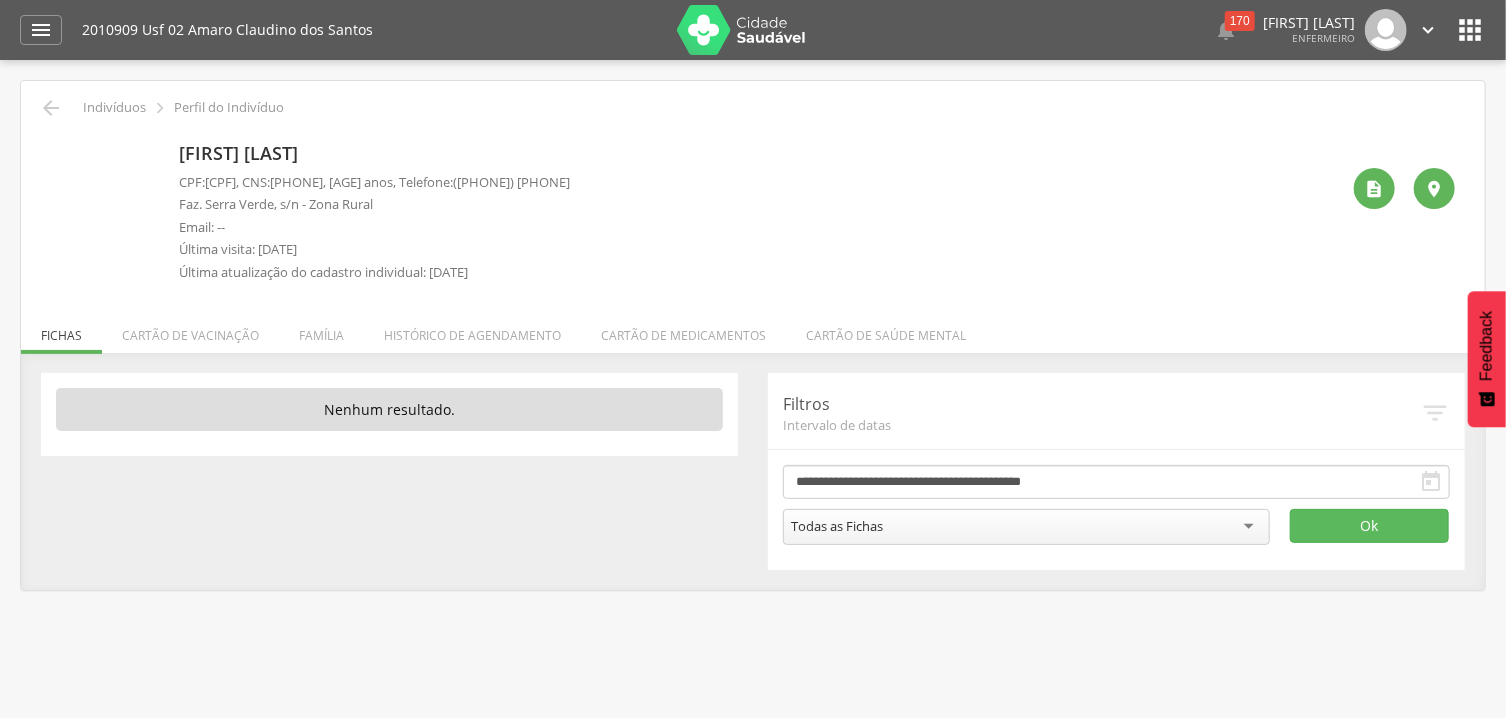 click at bounding box center [51, 146] 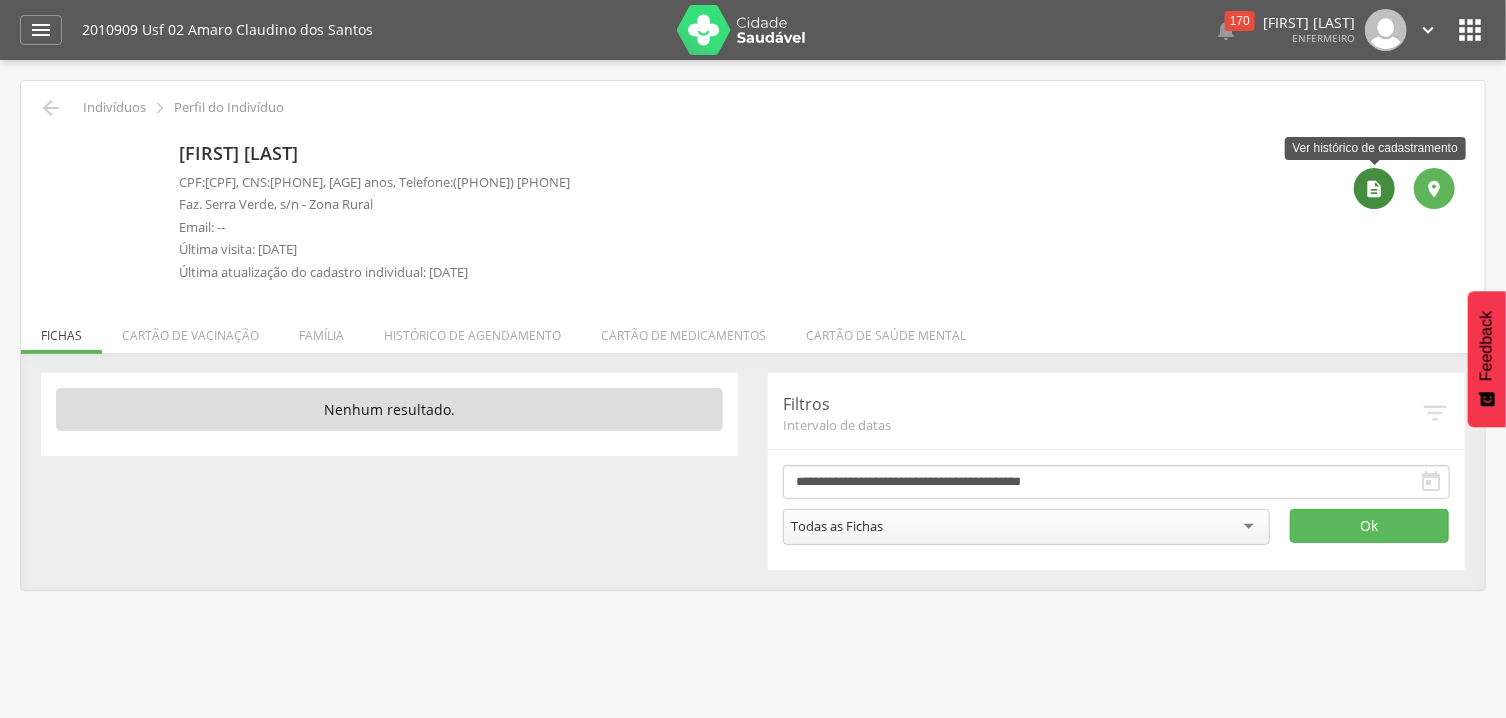 click on "" at bounding box center (1375, 189) 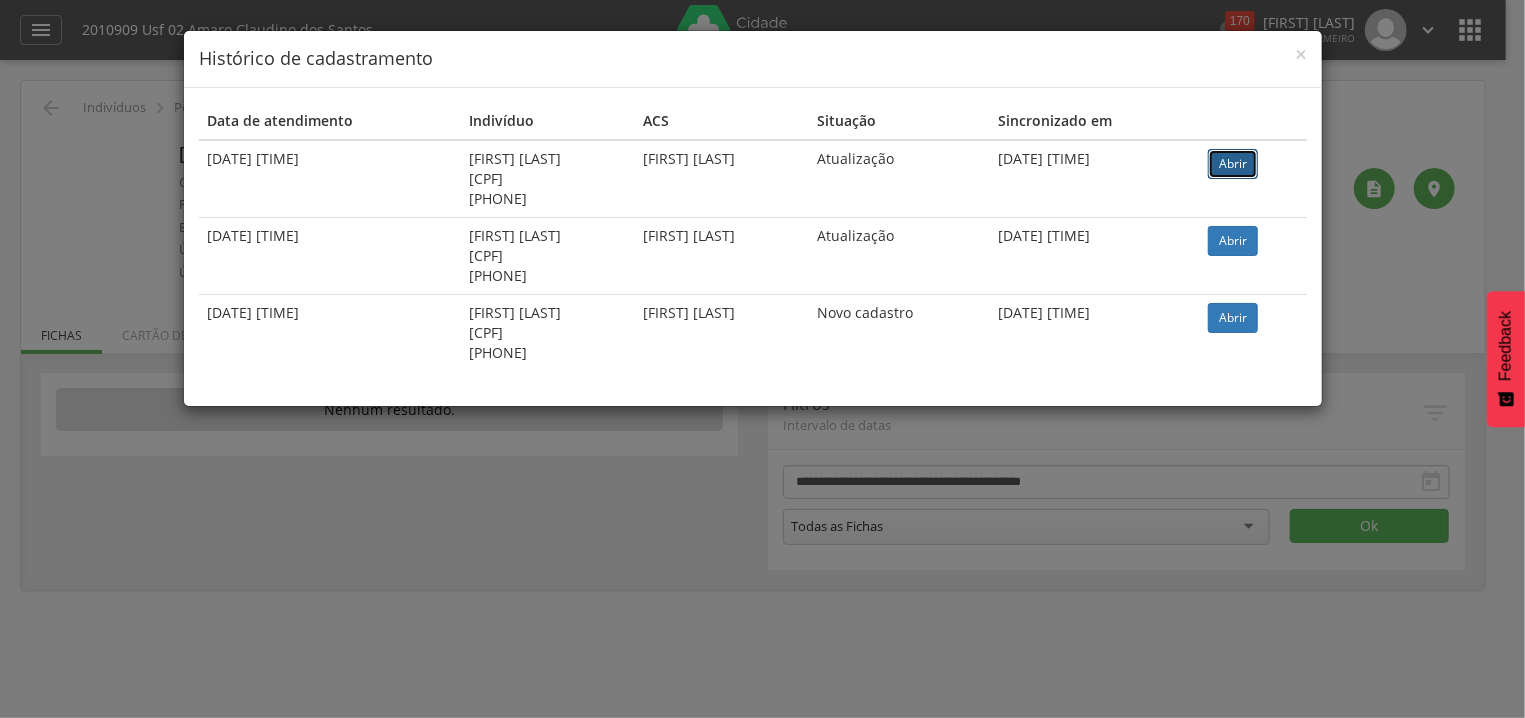 click on "Abrir" at bounding box center (1233, 164) 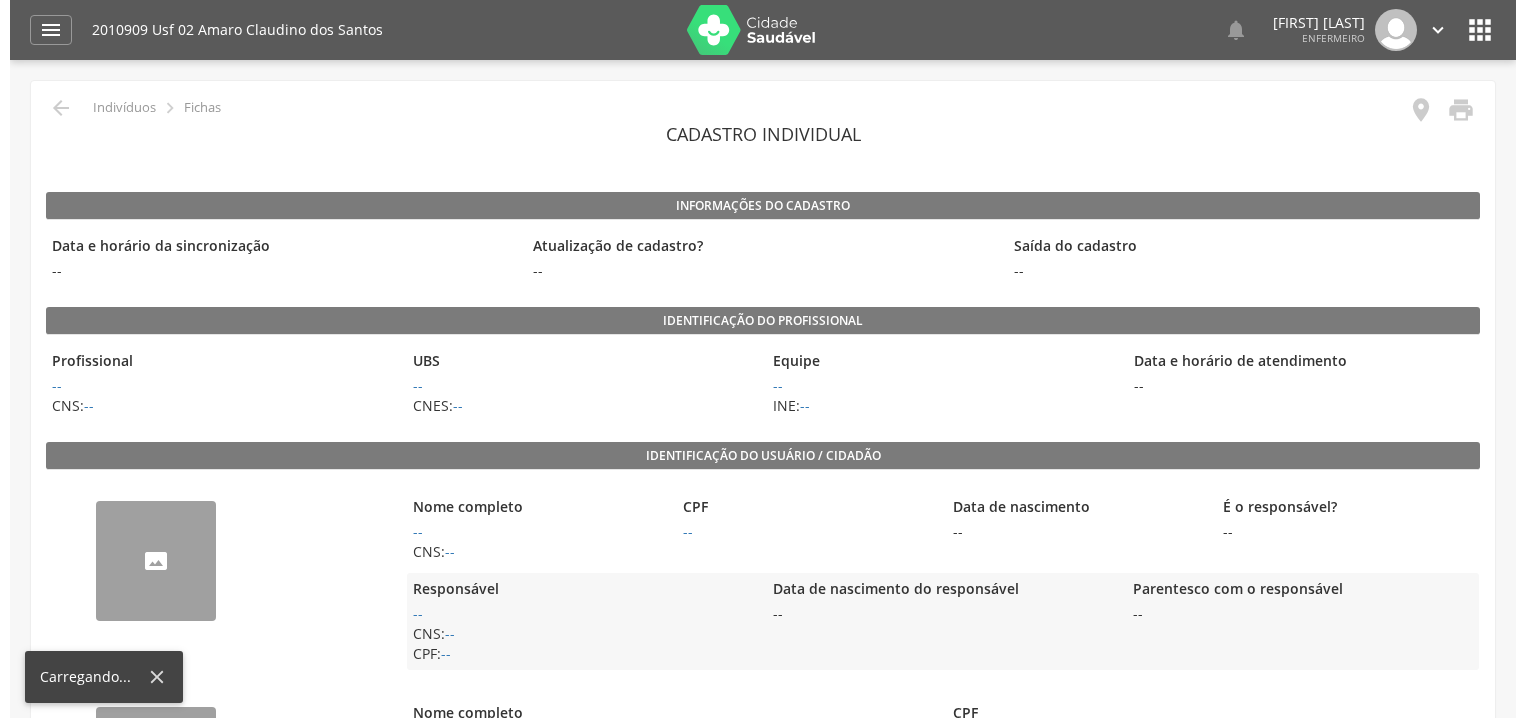 scroll, scrollTop: 0, scrollLeft: 0, axis: both 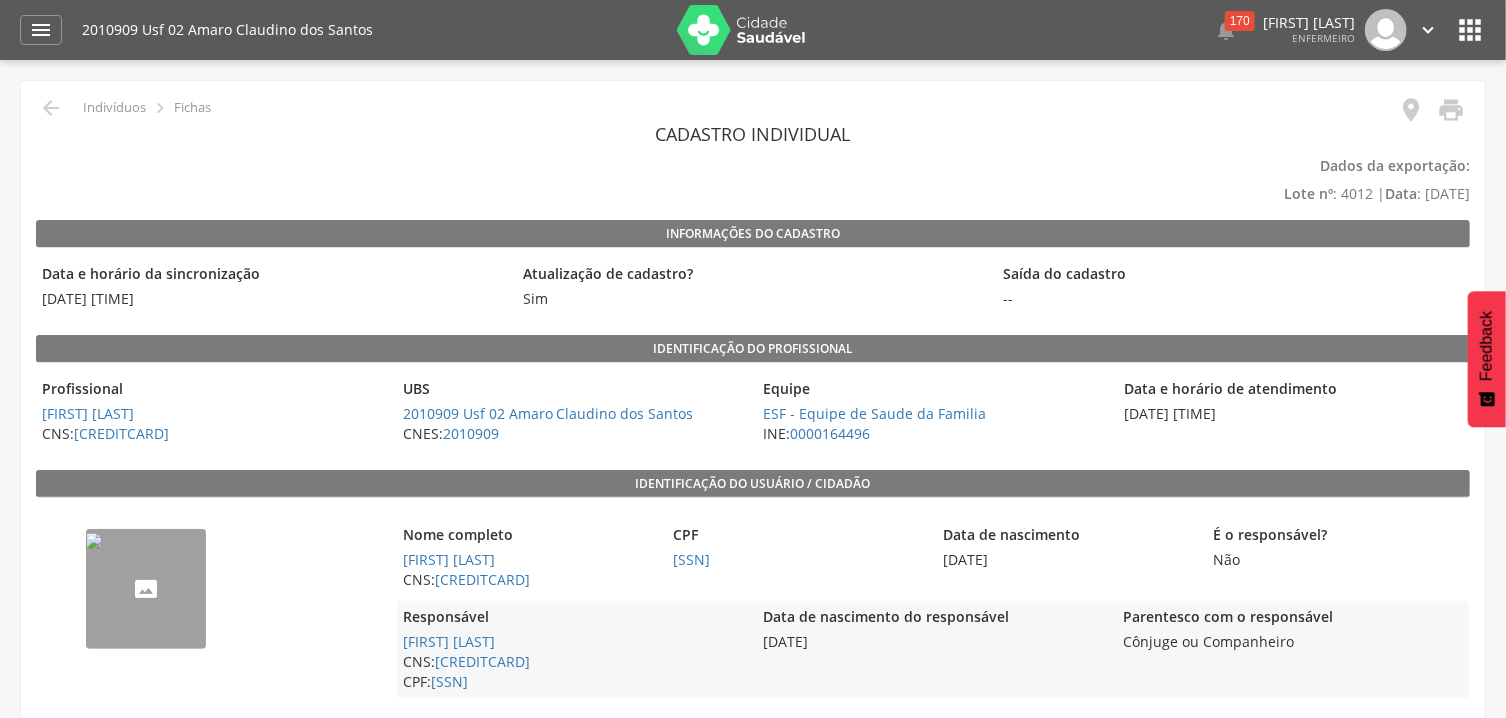 click on "--" at bounding box center (94, 541) 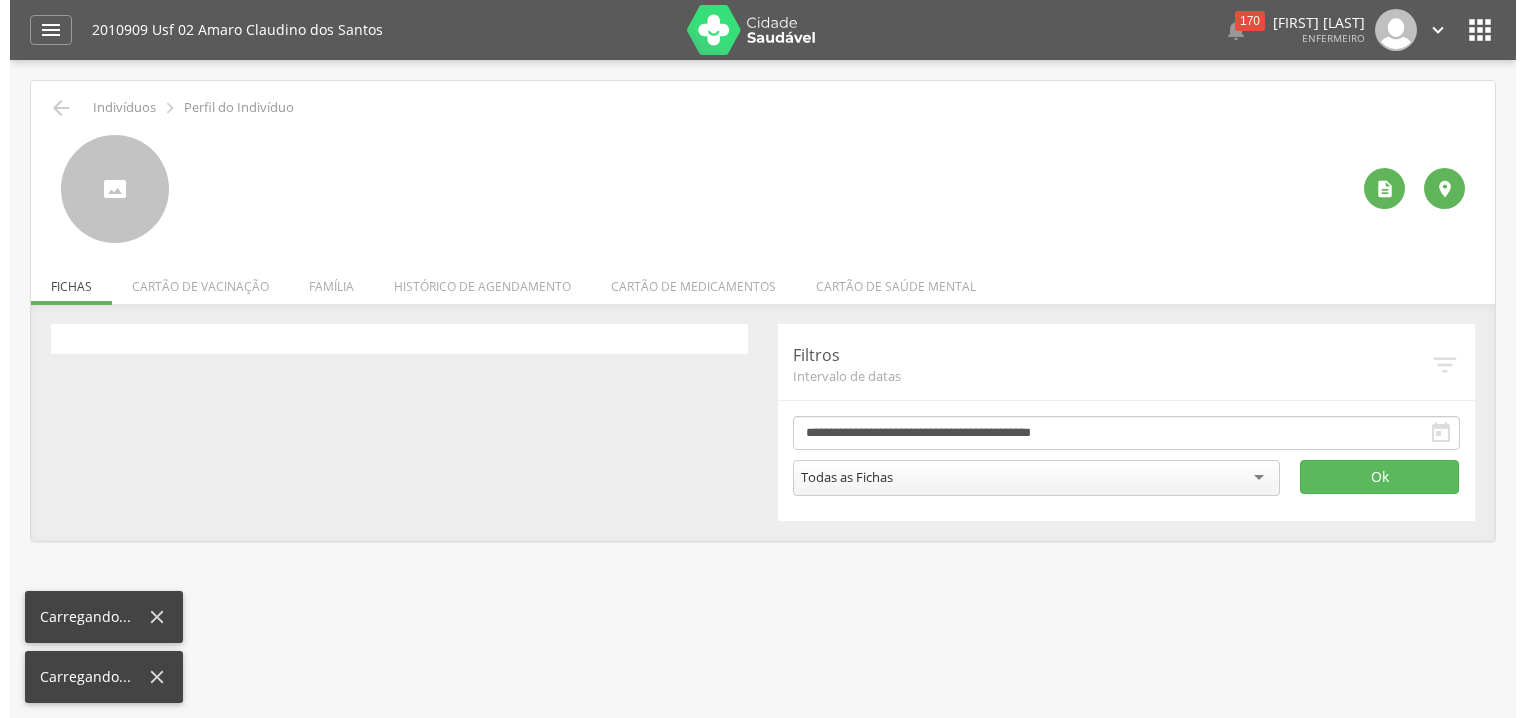 scroll, scrollTop: 0, scrollLeft: 0, axis: both 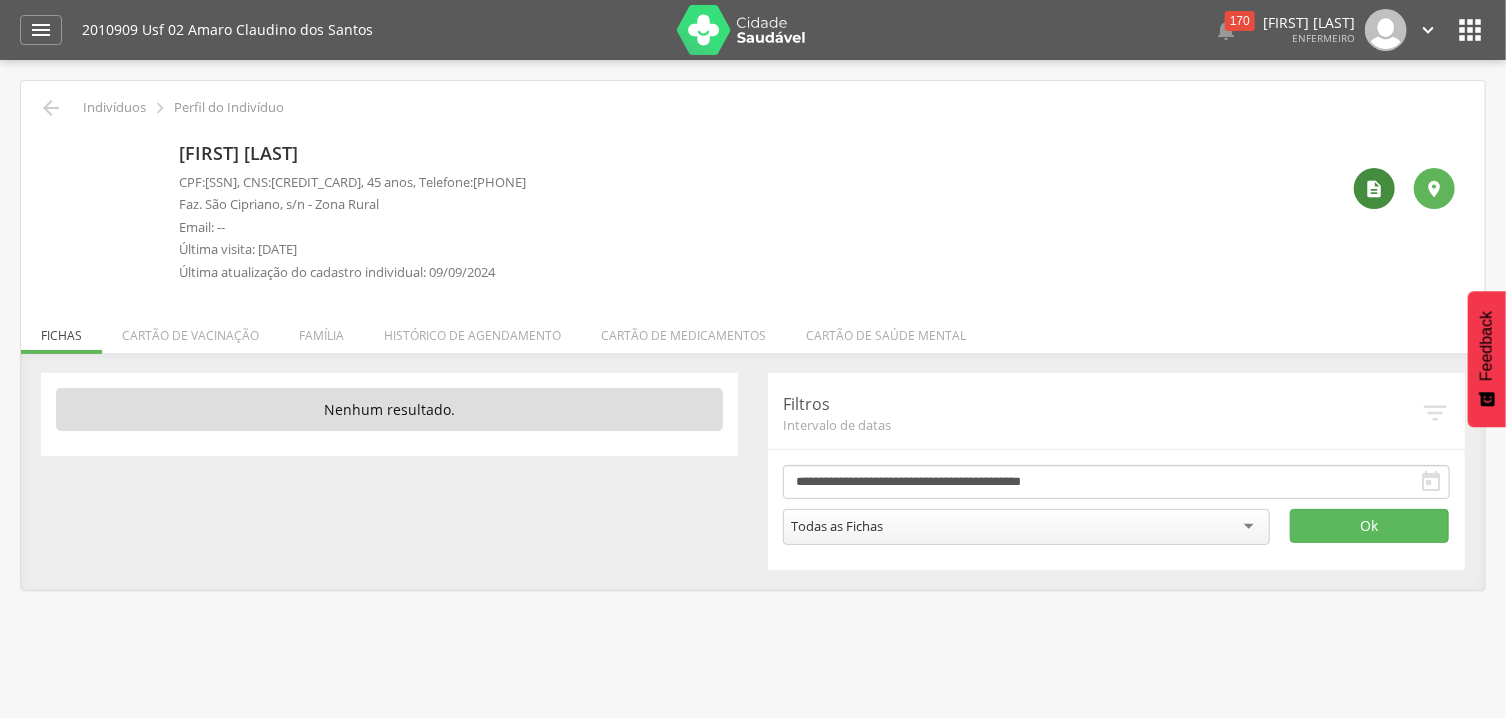 click on "" at bounding box center [1375, 189] 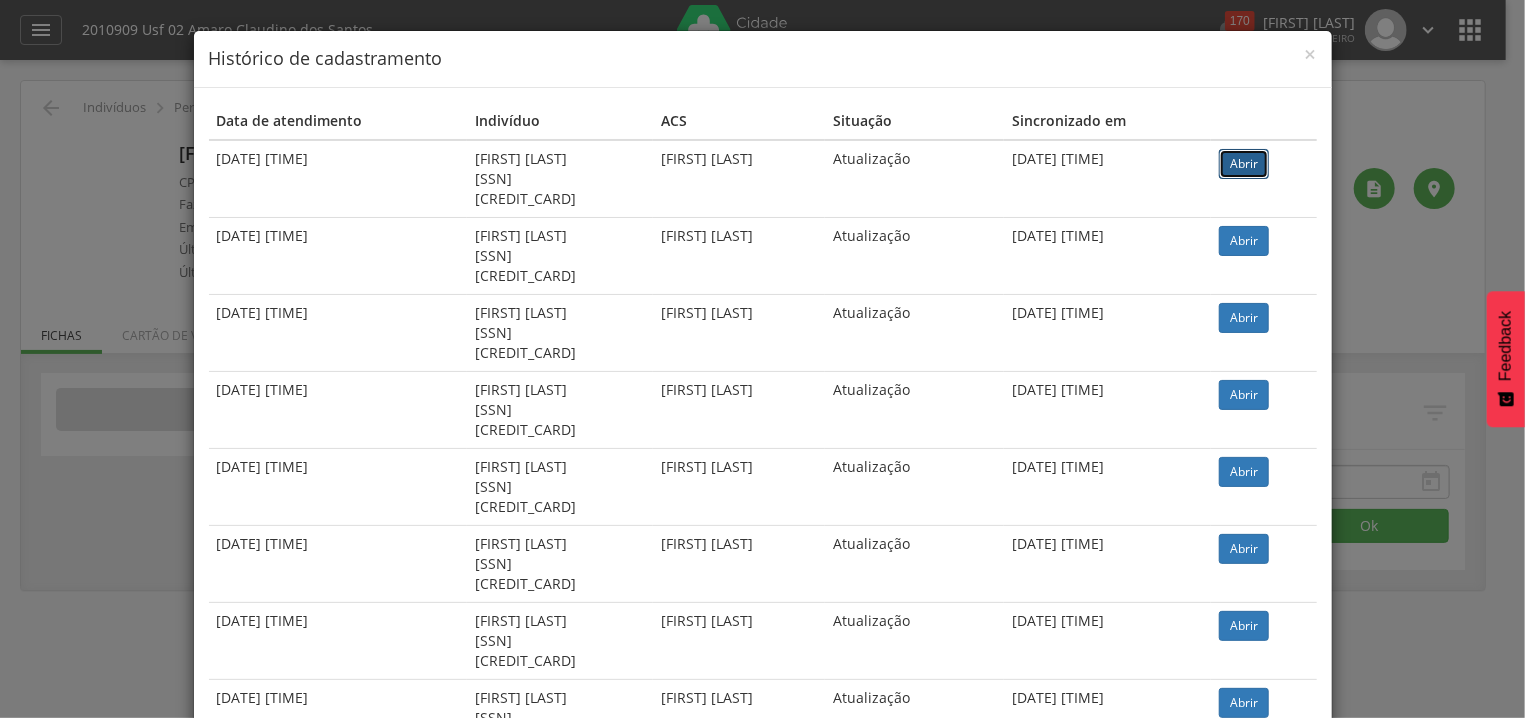 click on "Abrir" at bounding box center [1244, 164] 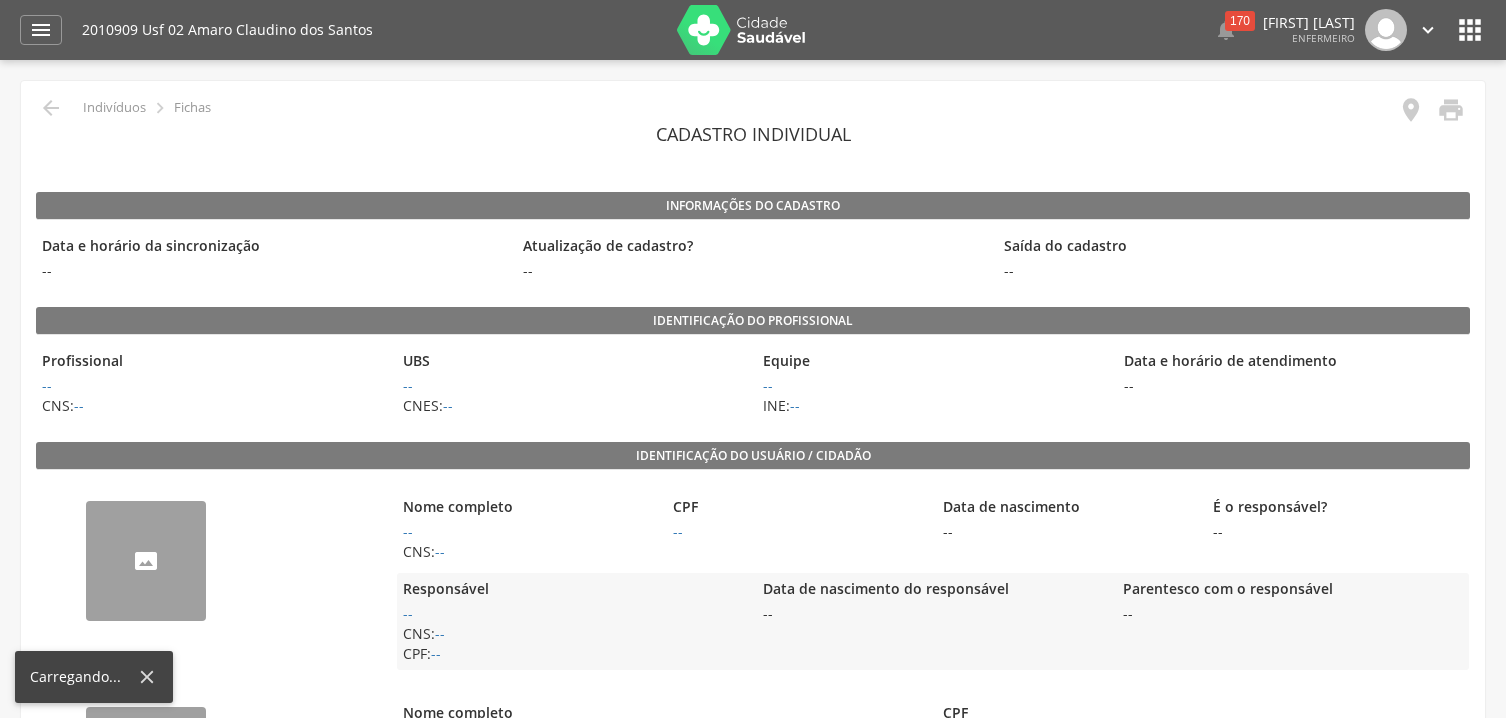scroll, scrollTop: 0, scrollLeft: 0, axis: both 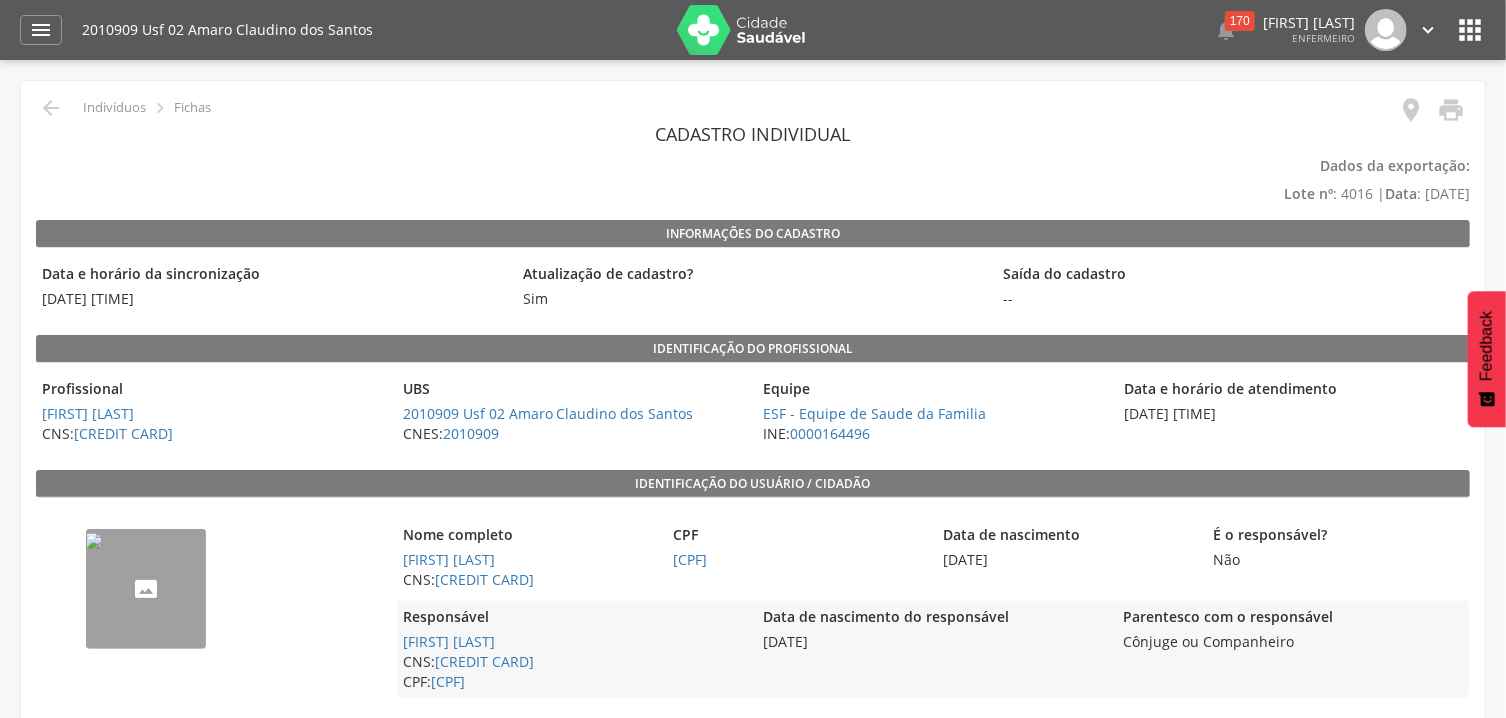 click on "--" at bounding box center [94, 541] 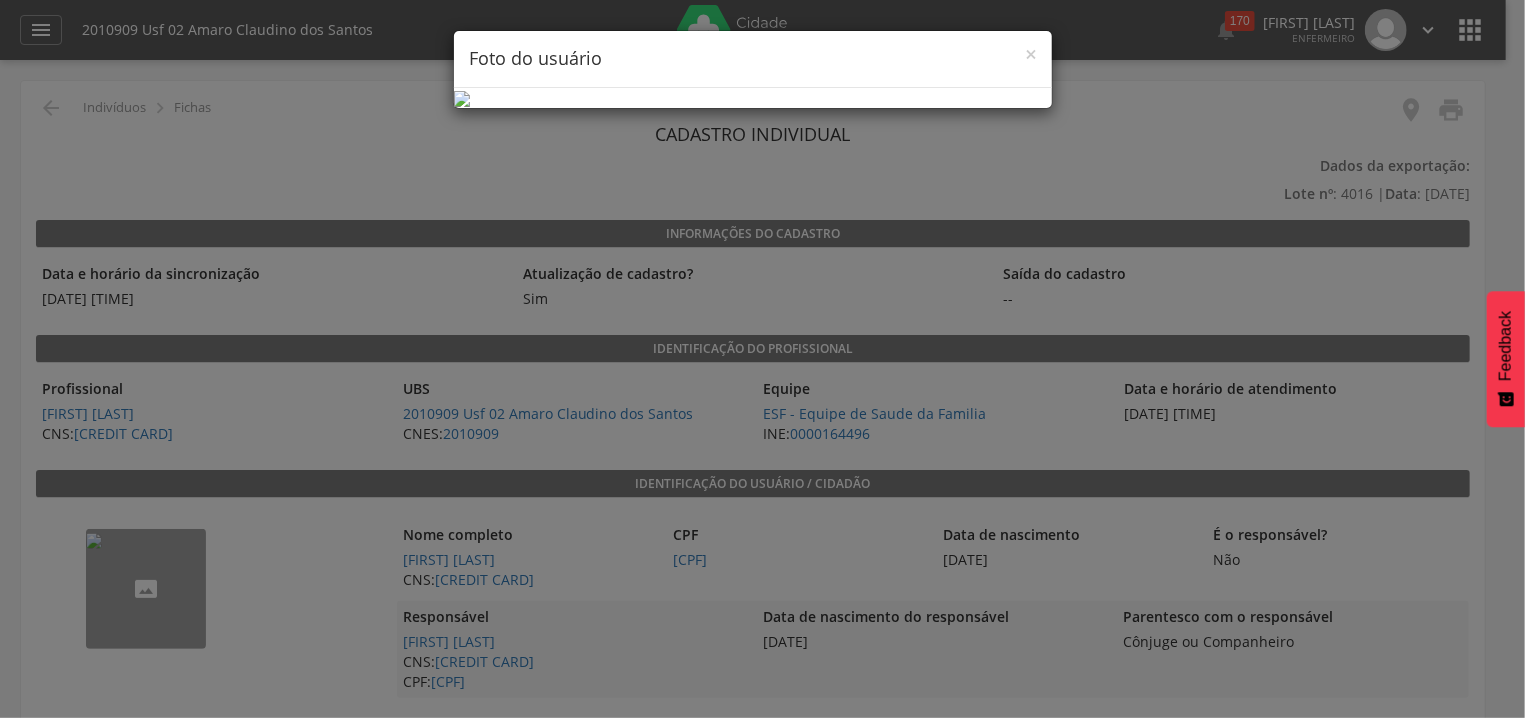 click on "Foto do usuário" at bounding box center (753, 59) 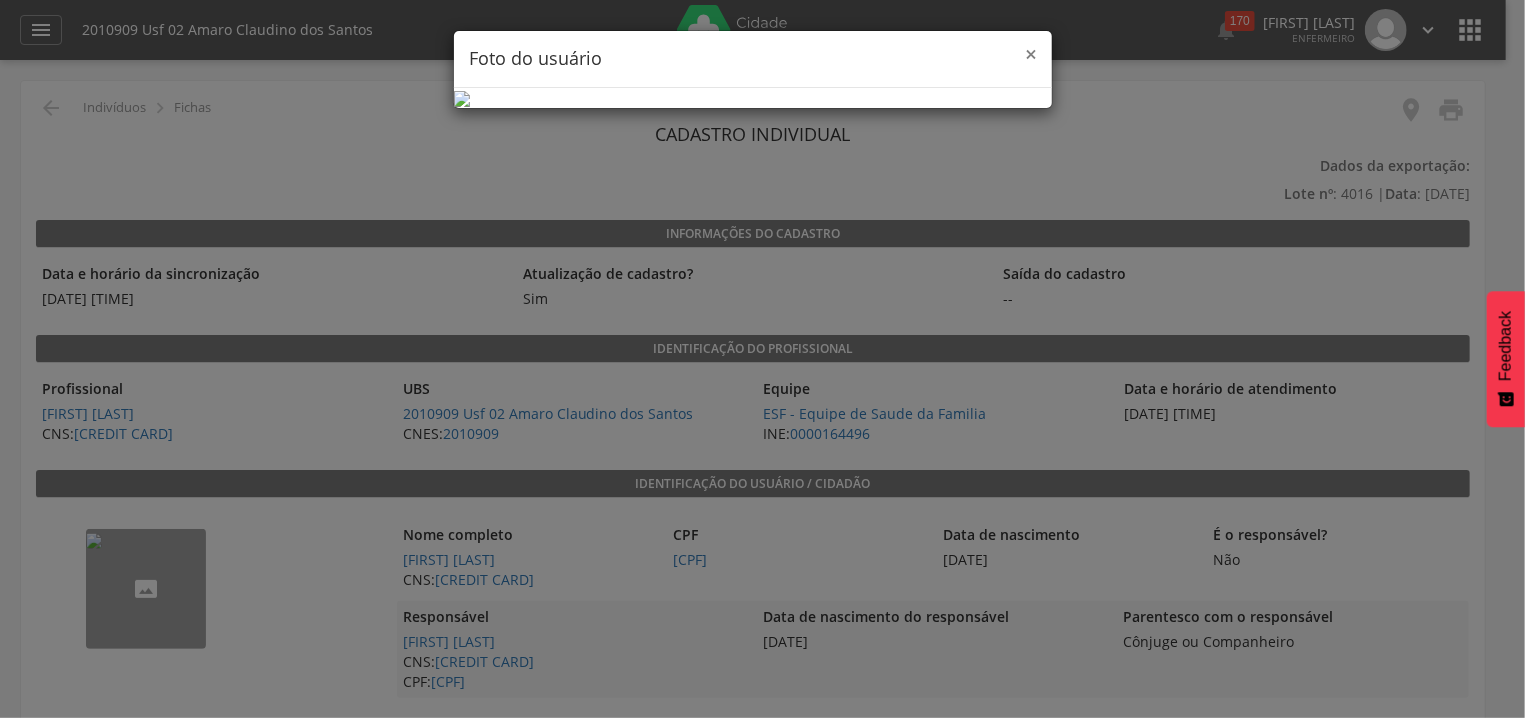 click on "×" at bounding box center [1031, 54] 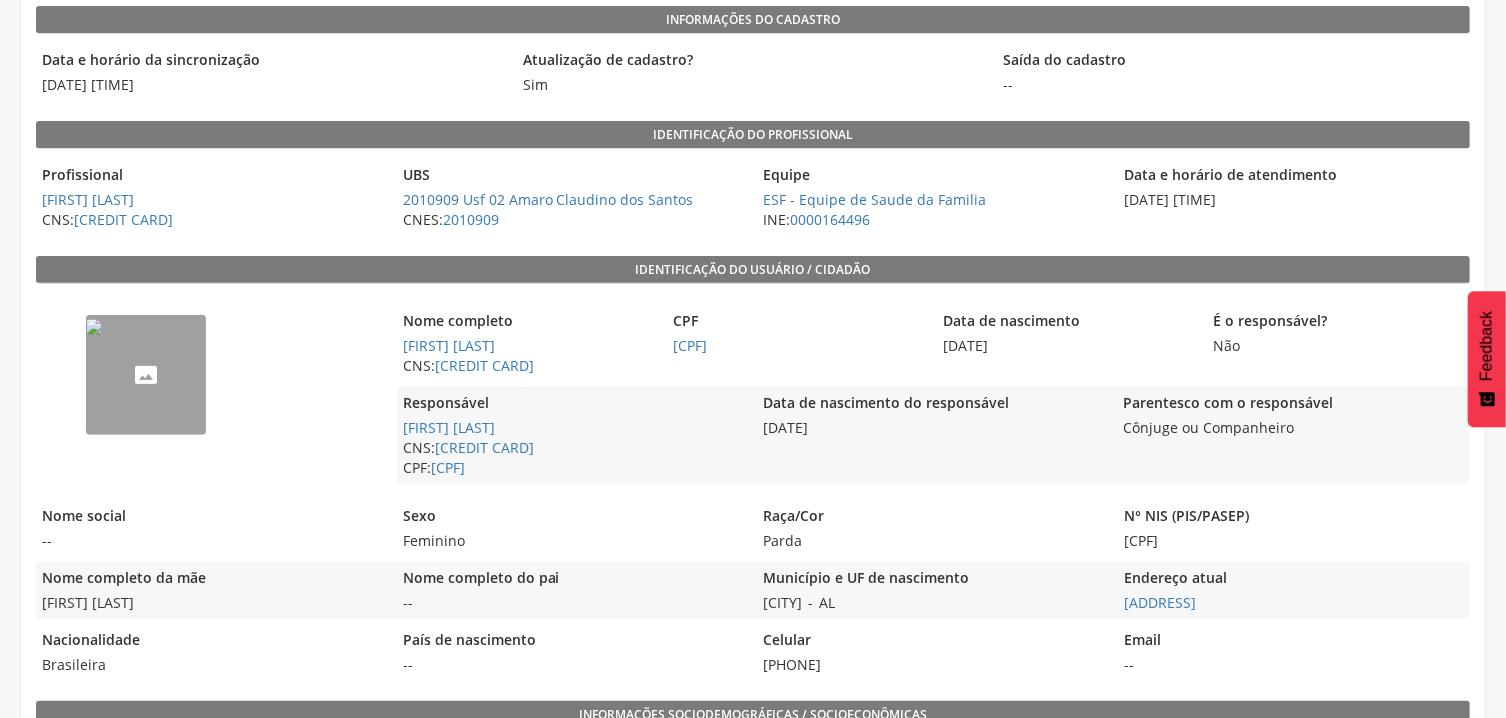 scroll, scrollTop: 321, scrollLeft: 0, axis: vertical 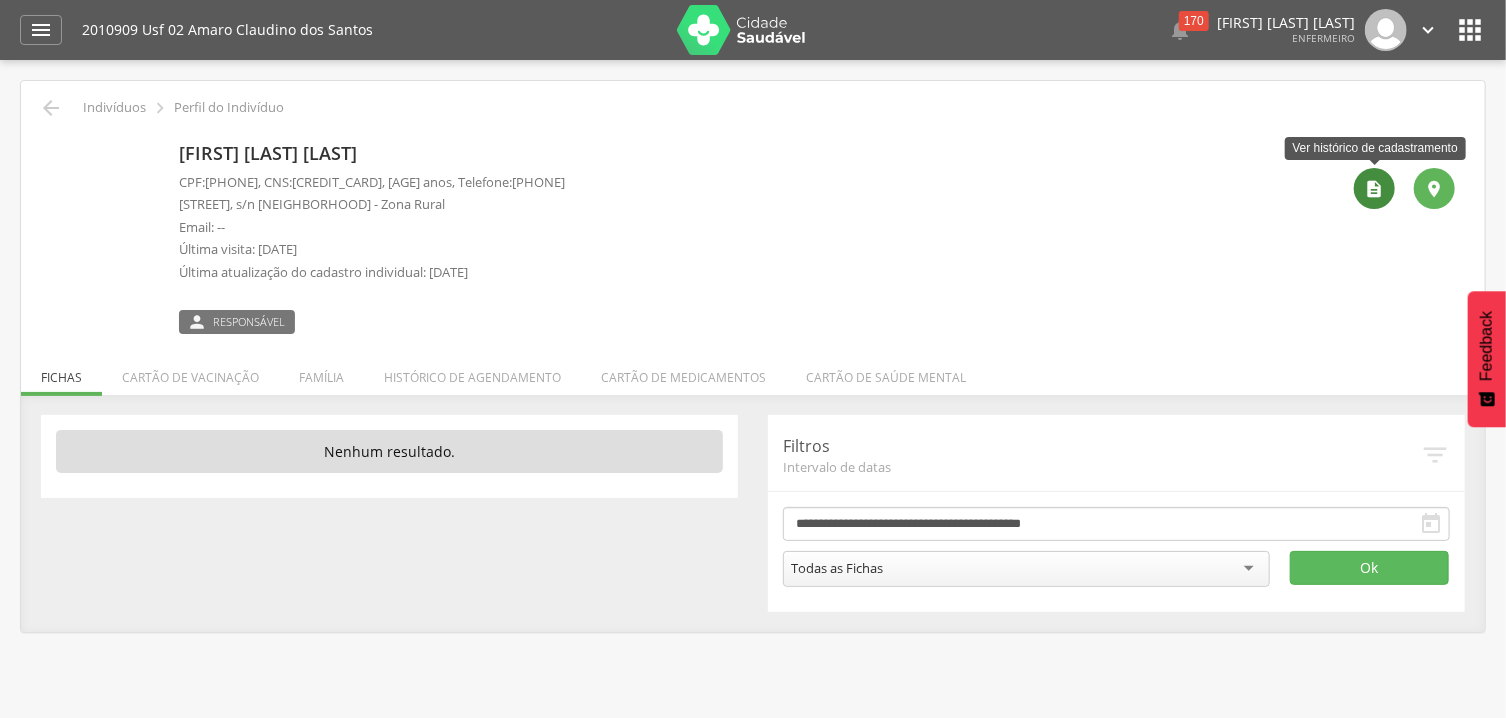 click on "" at bounding box center [1374, 188] 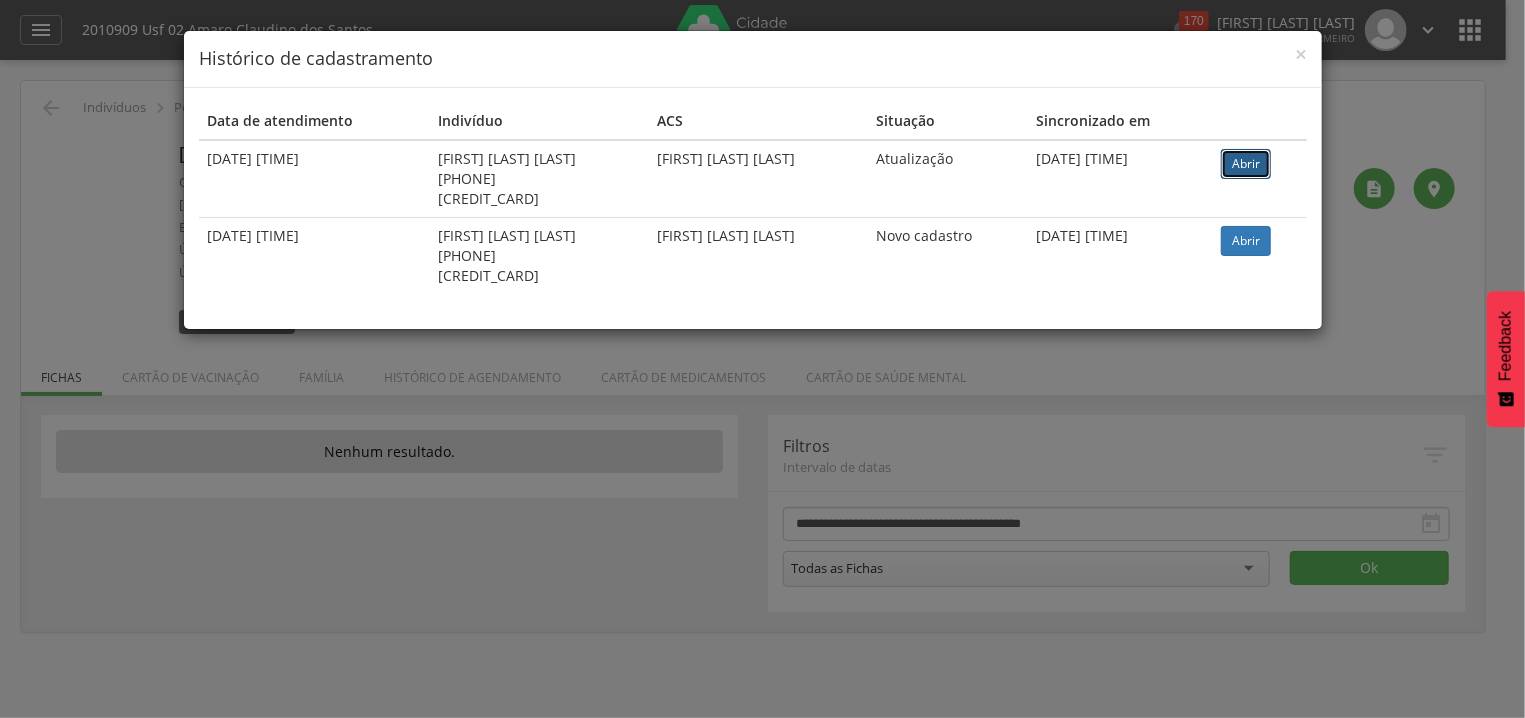 click on "Abrir" at bounding box center (1246, 164) 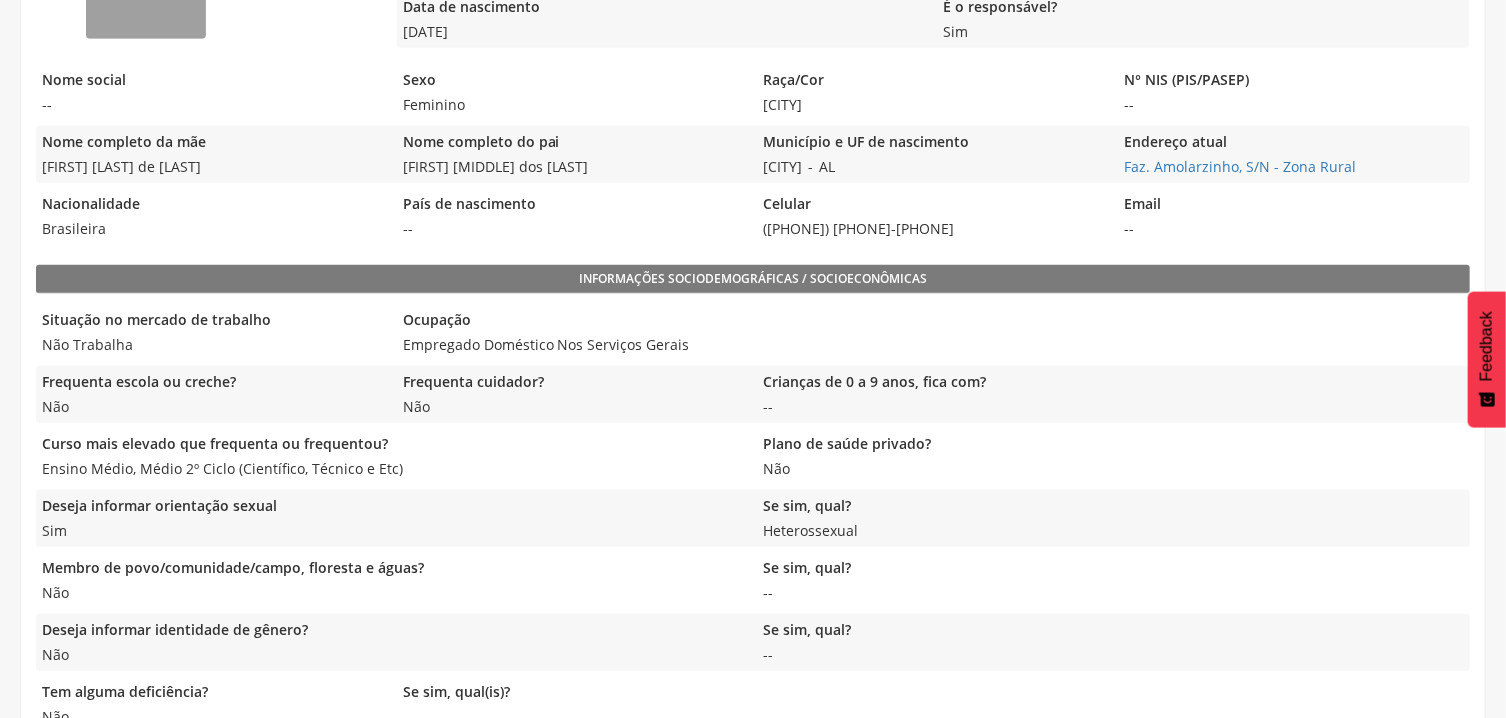 scroll, scrollTop: 577, scrollLeft: 0, axis: vertical 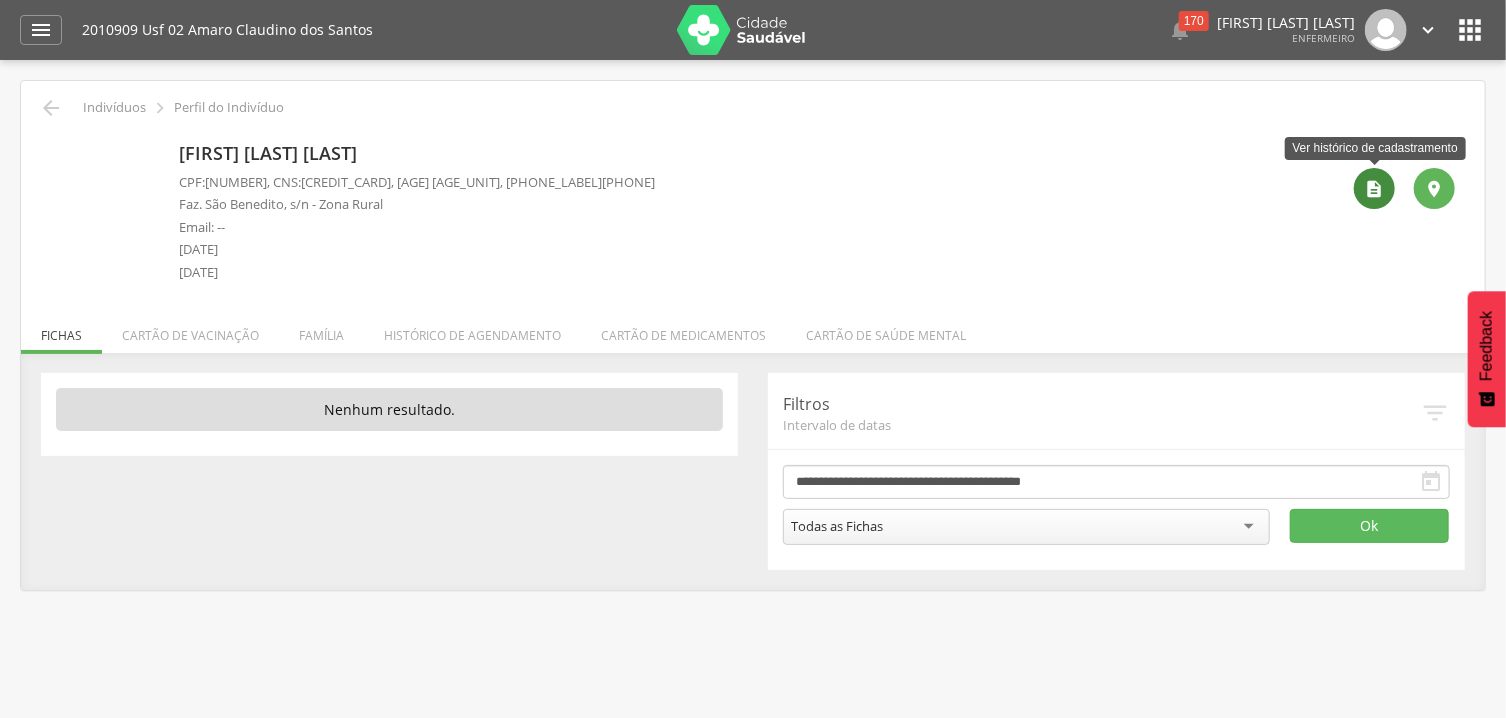 click on "" at bounding box center [1375, 189] 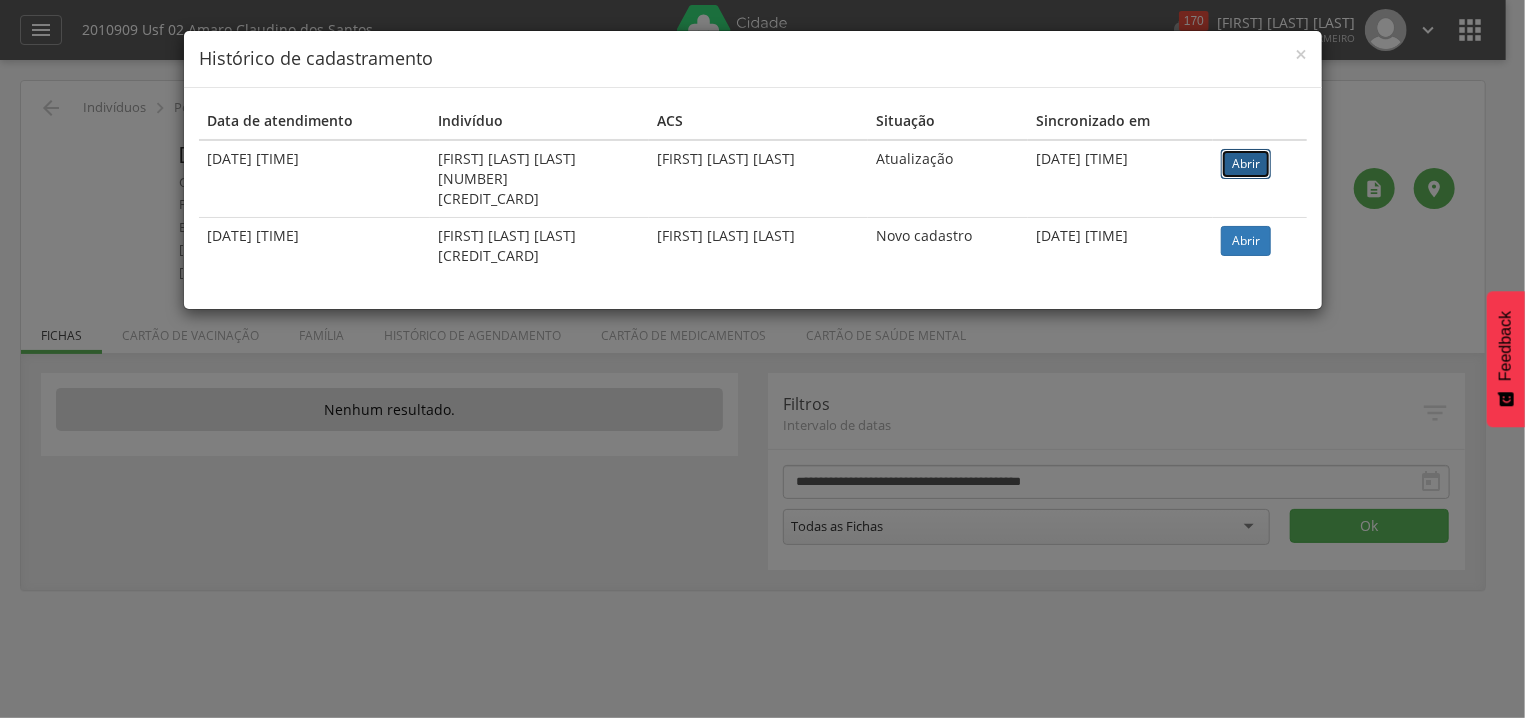 click on "Abrir" at bounding box center (1246, 164) 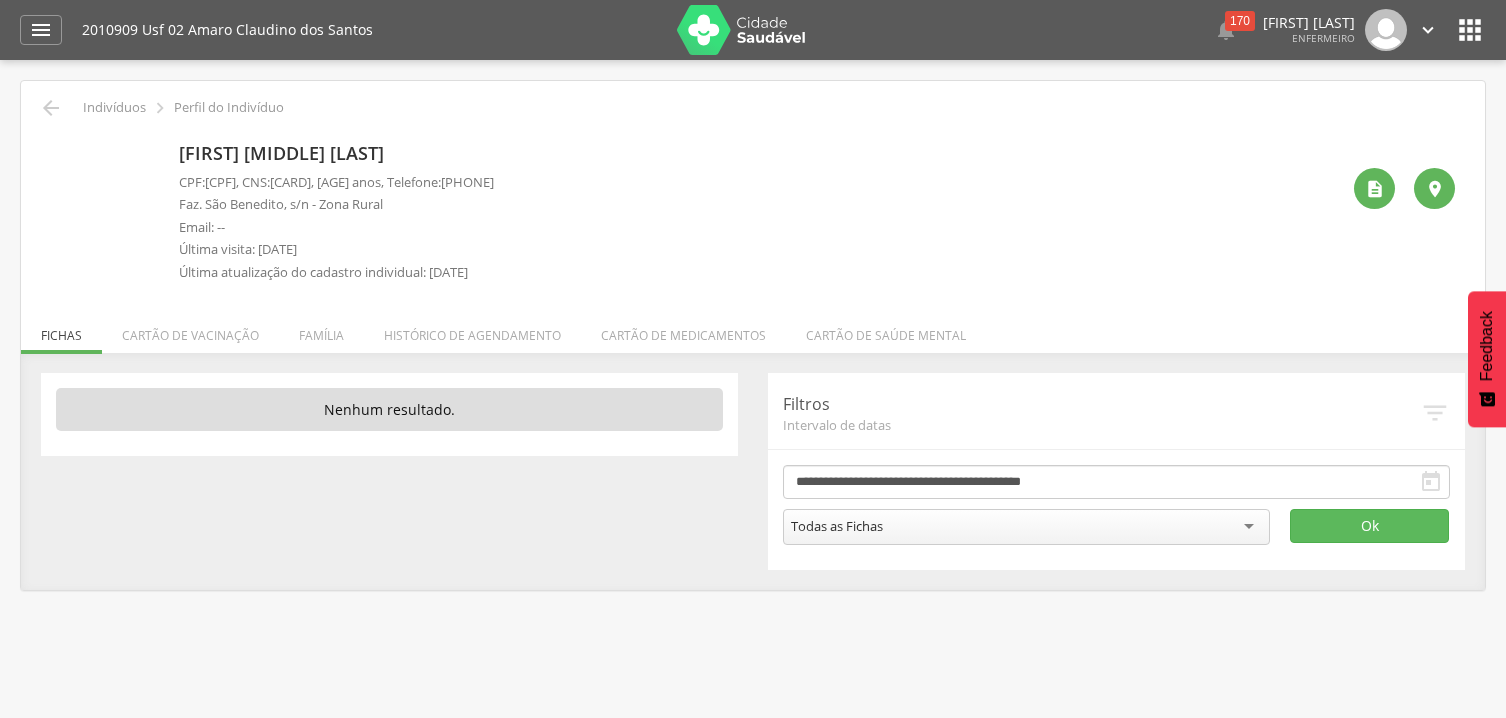 scroll, scrollTop: 0, scrollLeft: 0, axis: both 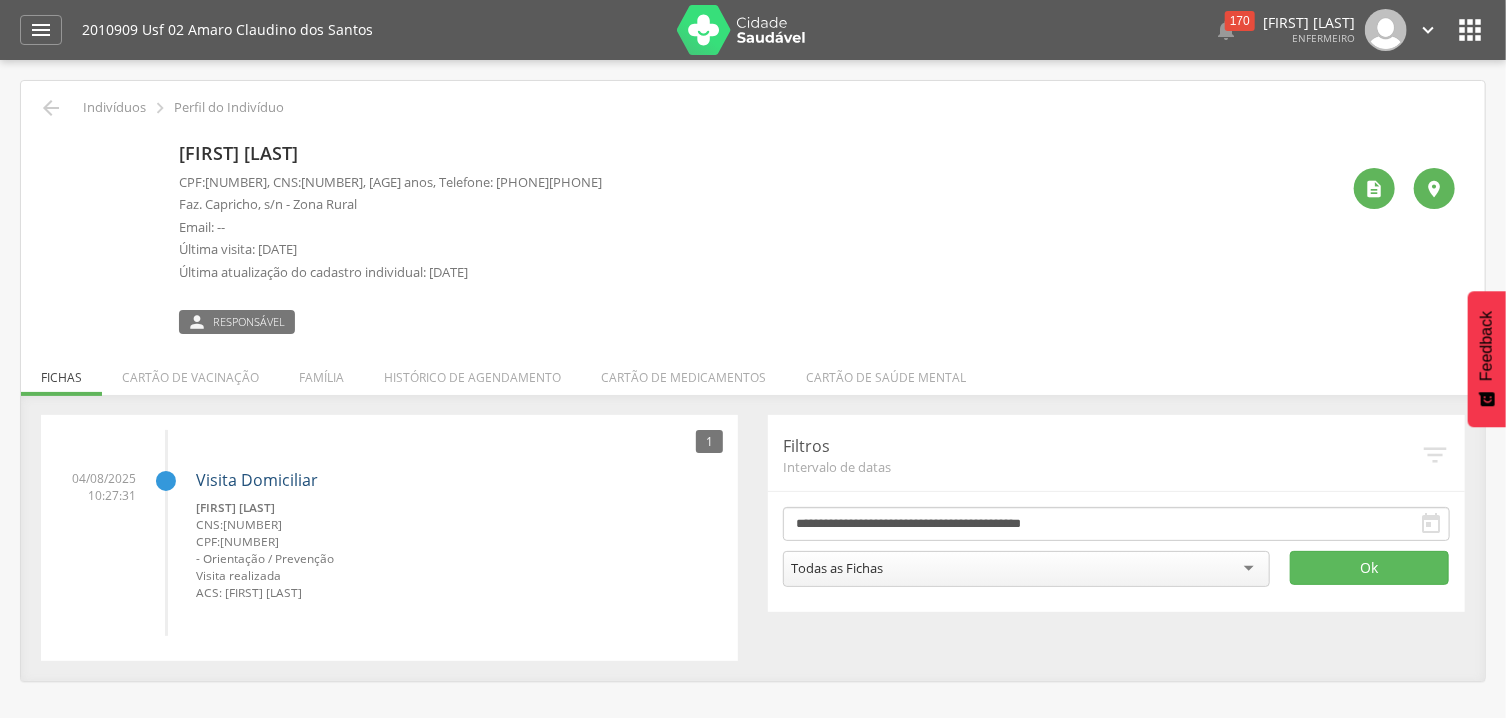 click on "Visita Domiciliar" at bounding box center [257, 480] 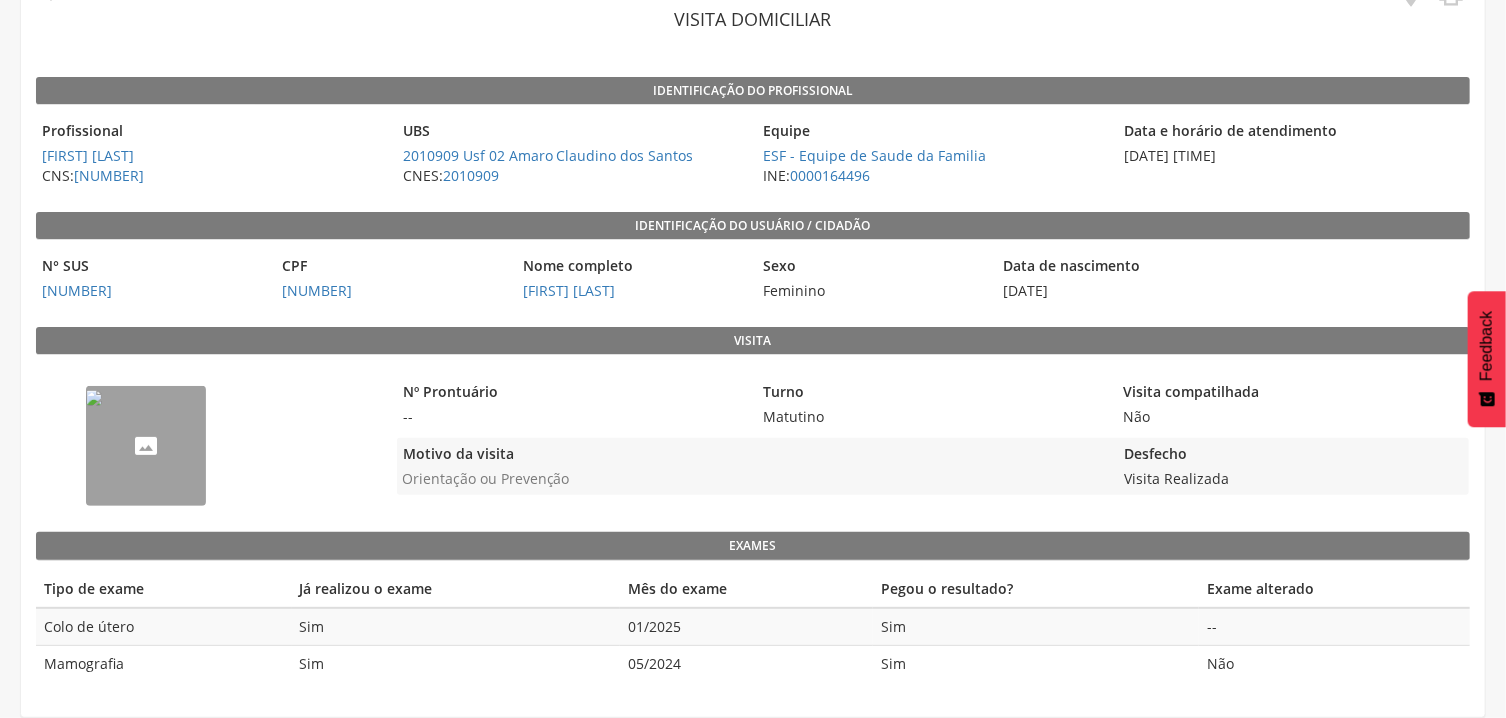 scroll, scrollTop: 0, scrollLeft: 0, axis: both 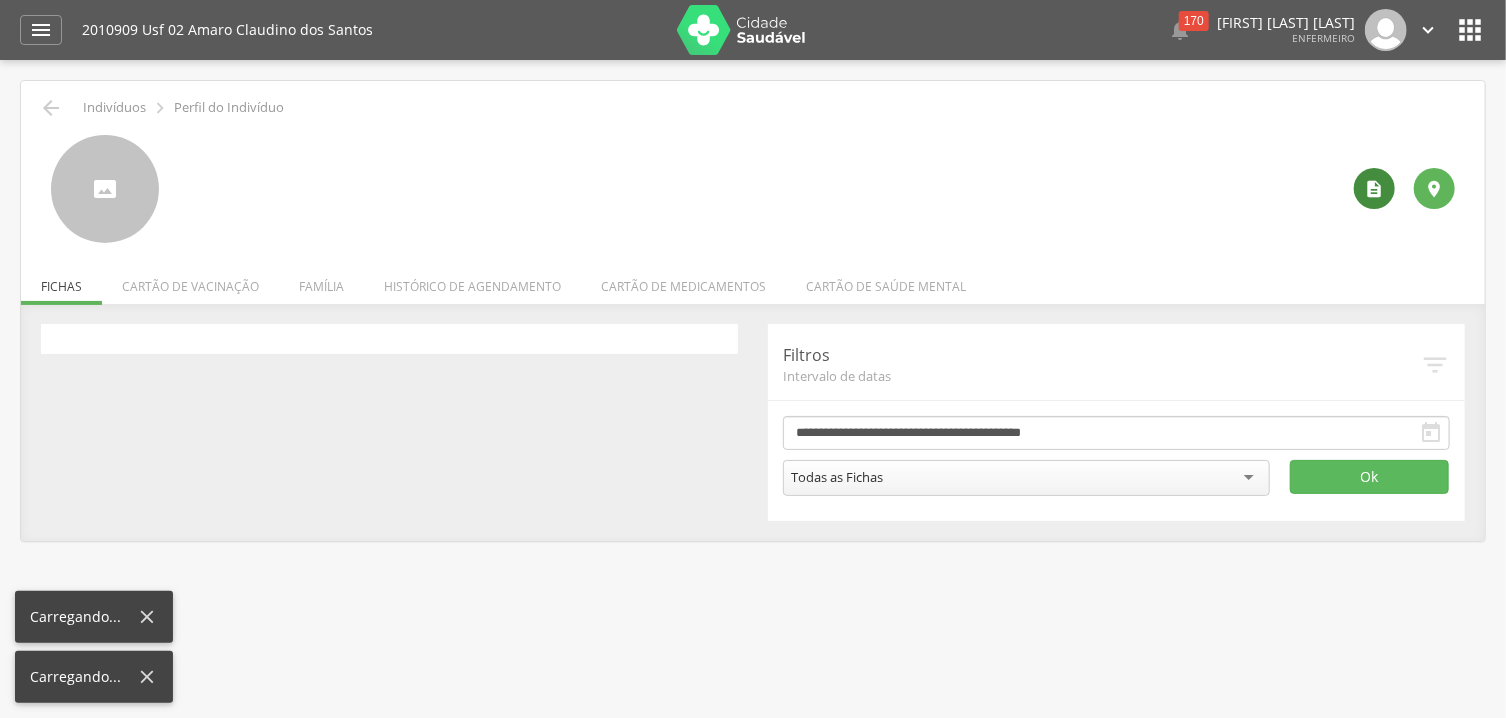 click on "" at bounding box center (1375, 189) 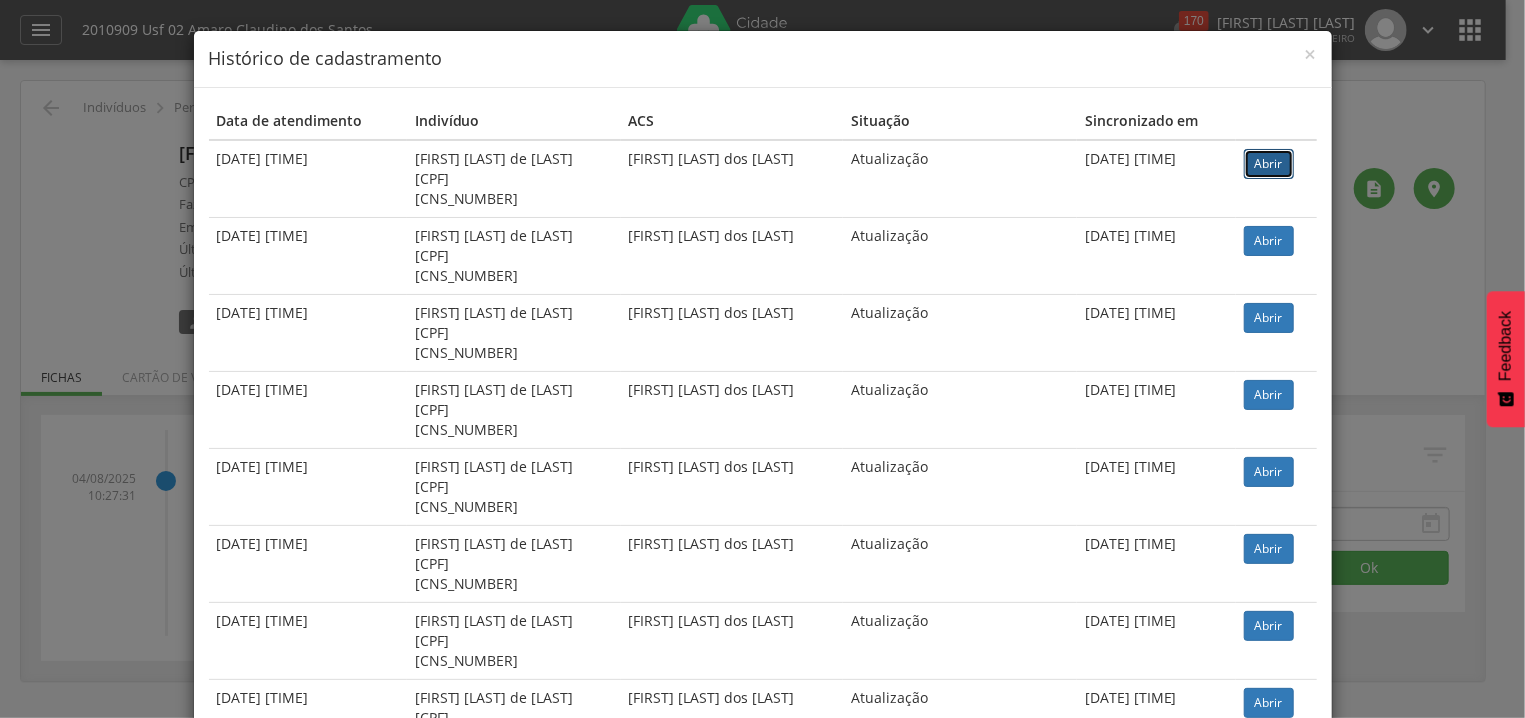 click on "Abrir" at bounding box center [1269, 164] 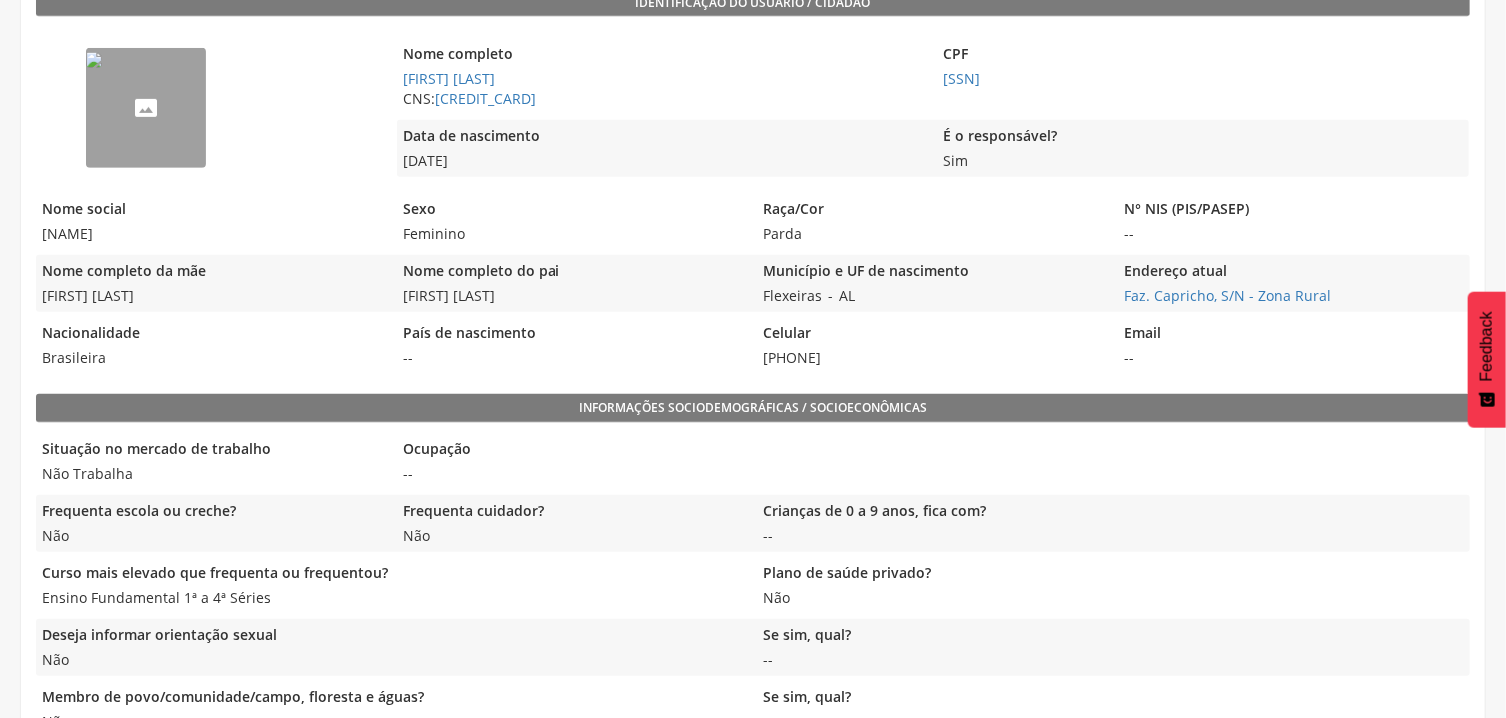 scroll, scrollTop: 536, scrollLeft: 0, axis: vertical 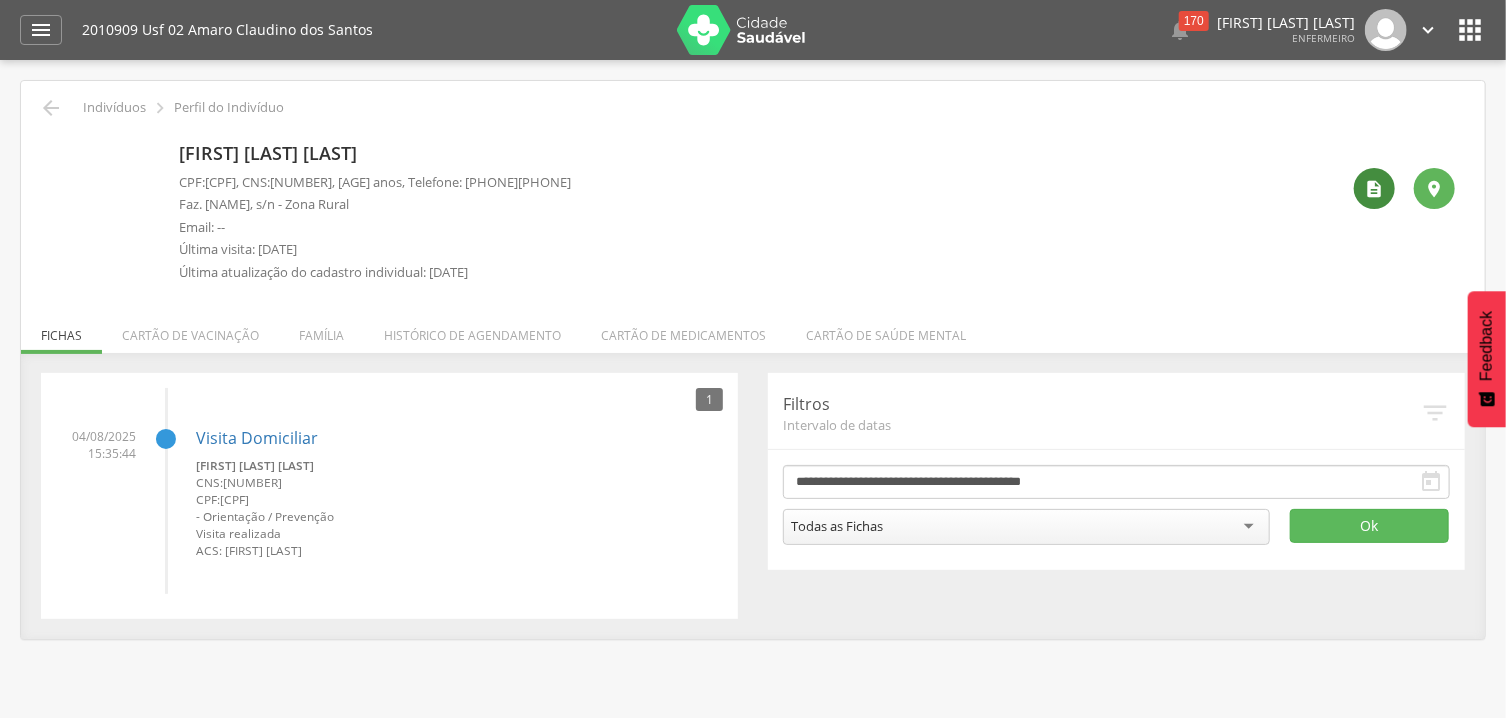 click on "" at bounding box center (1375, 189) 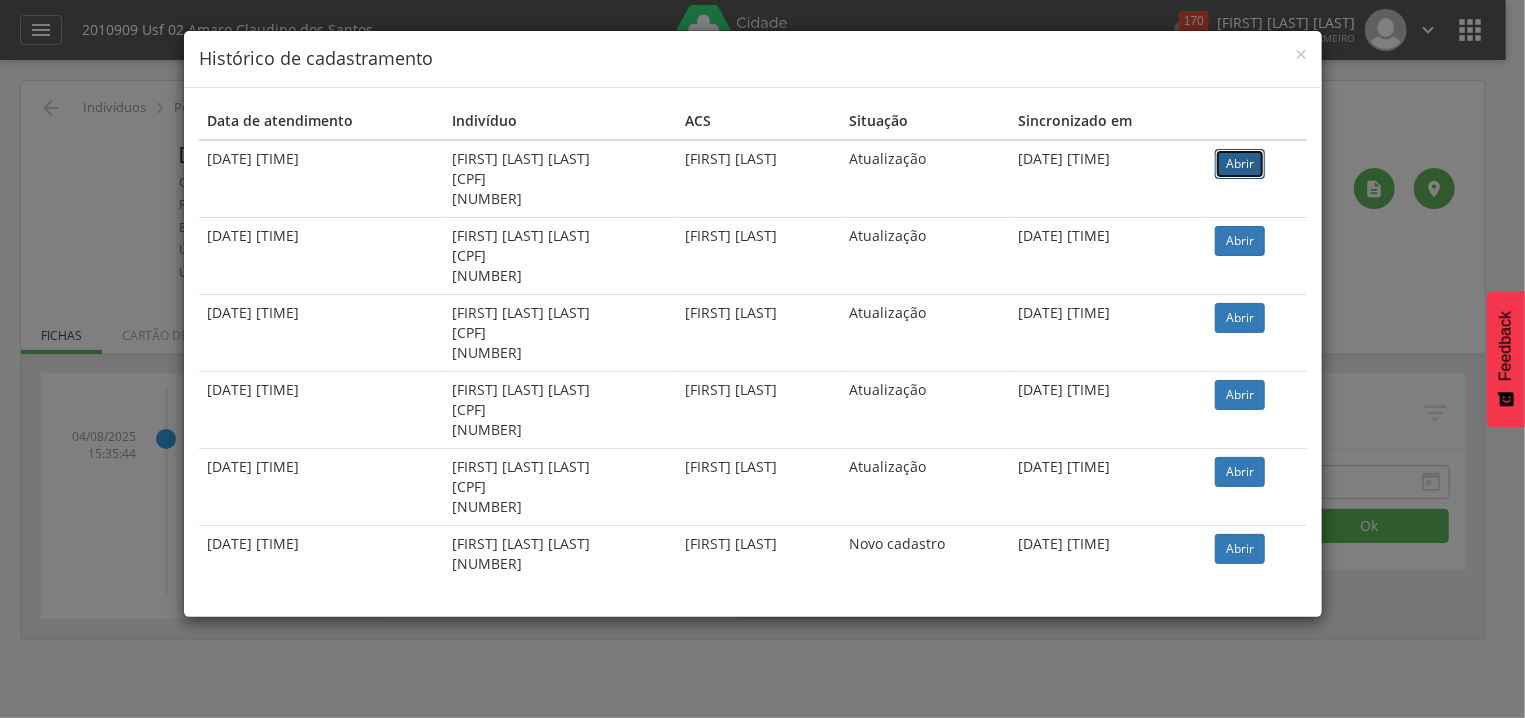 click on "Abrir" at bounding box center [1240, 164] 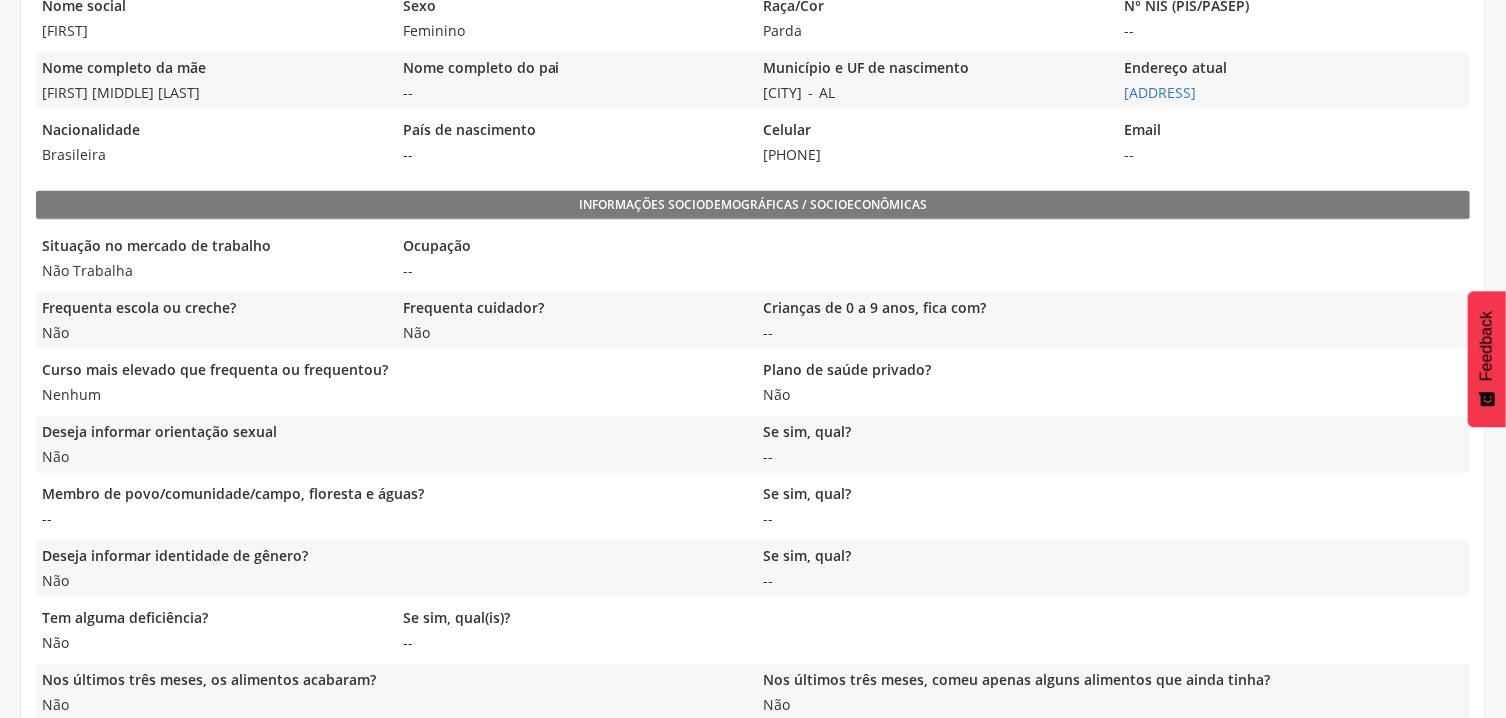 scroll, scrollTop: 617, scrollLeft: 0, axis: vertical 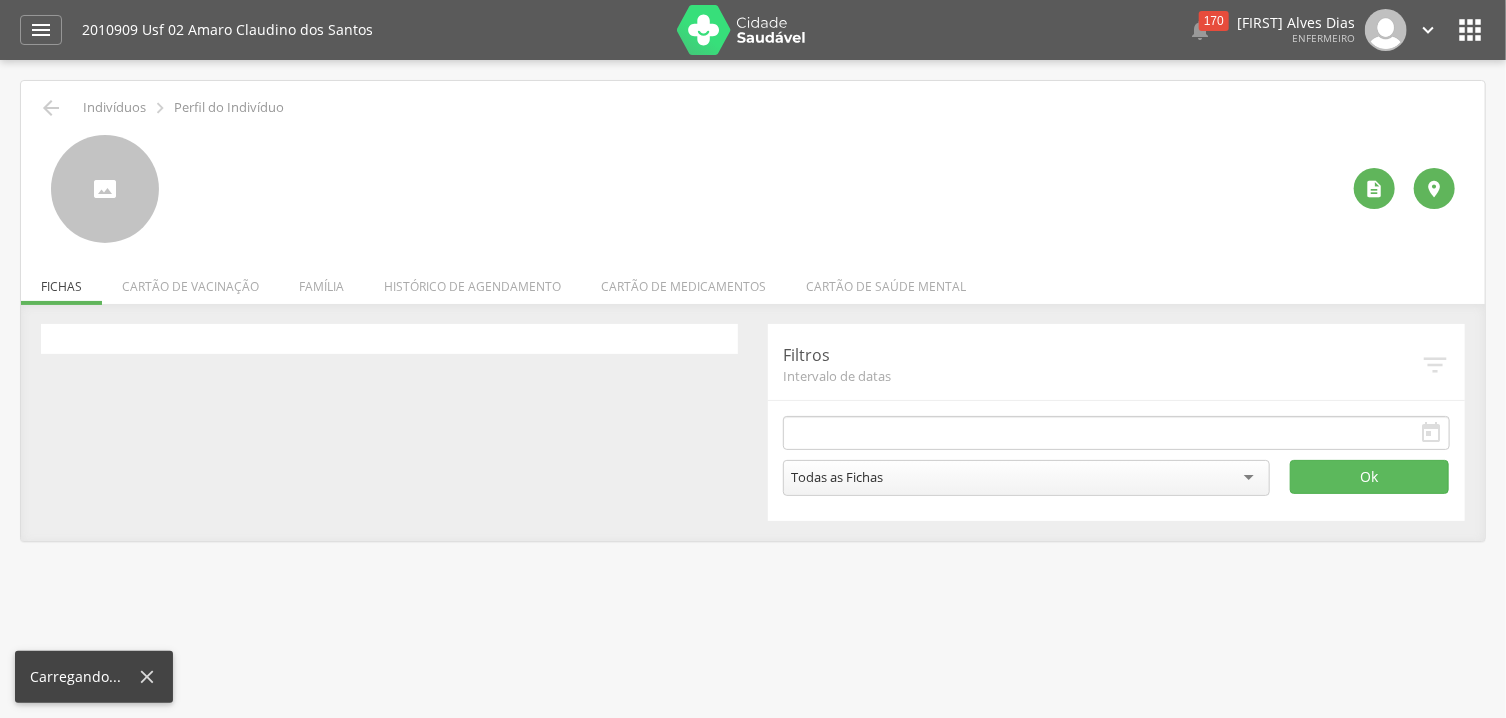 type on "**********" 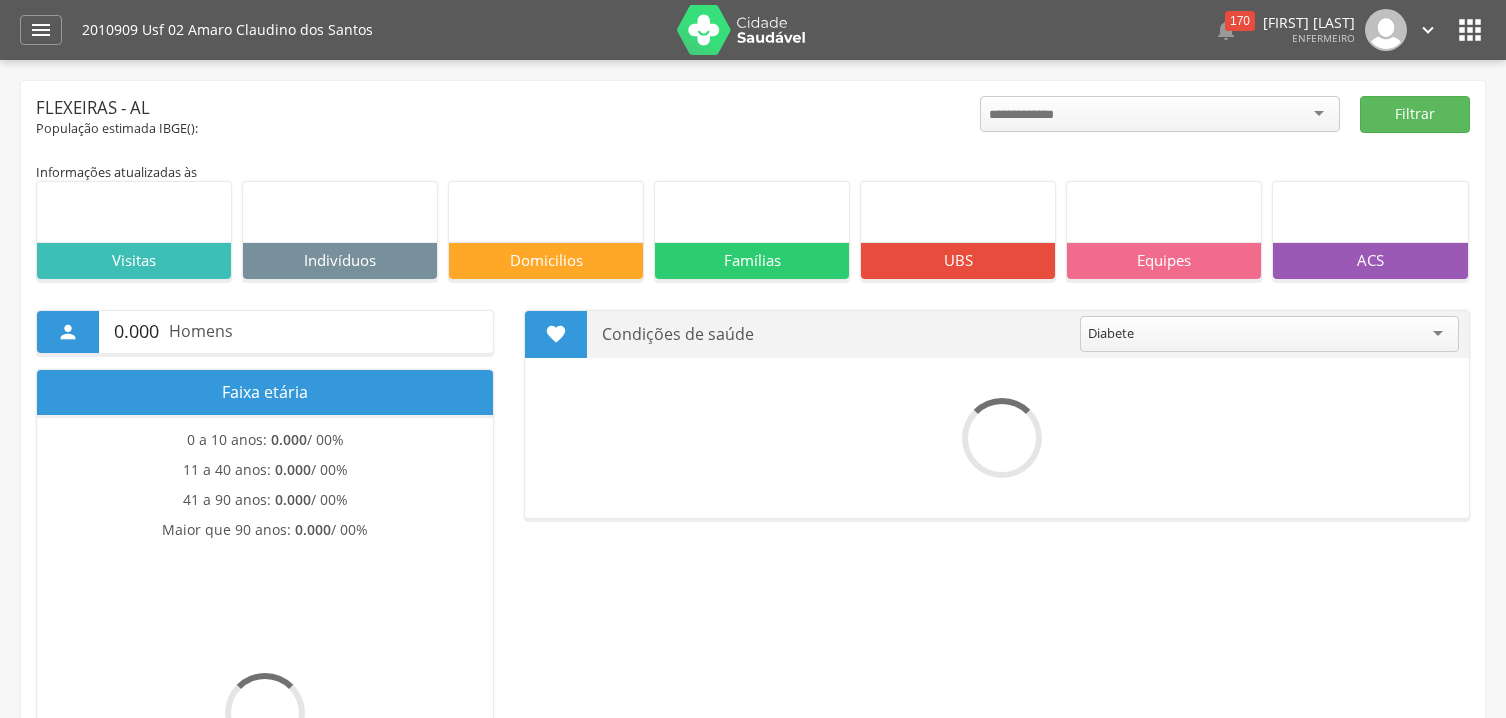 scroll, scrollTop: 0, scrollLeft: 0, axis: both 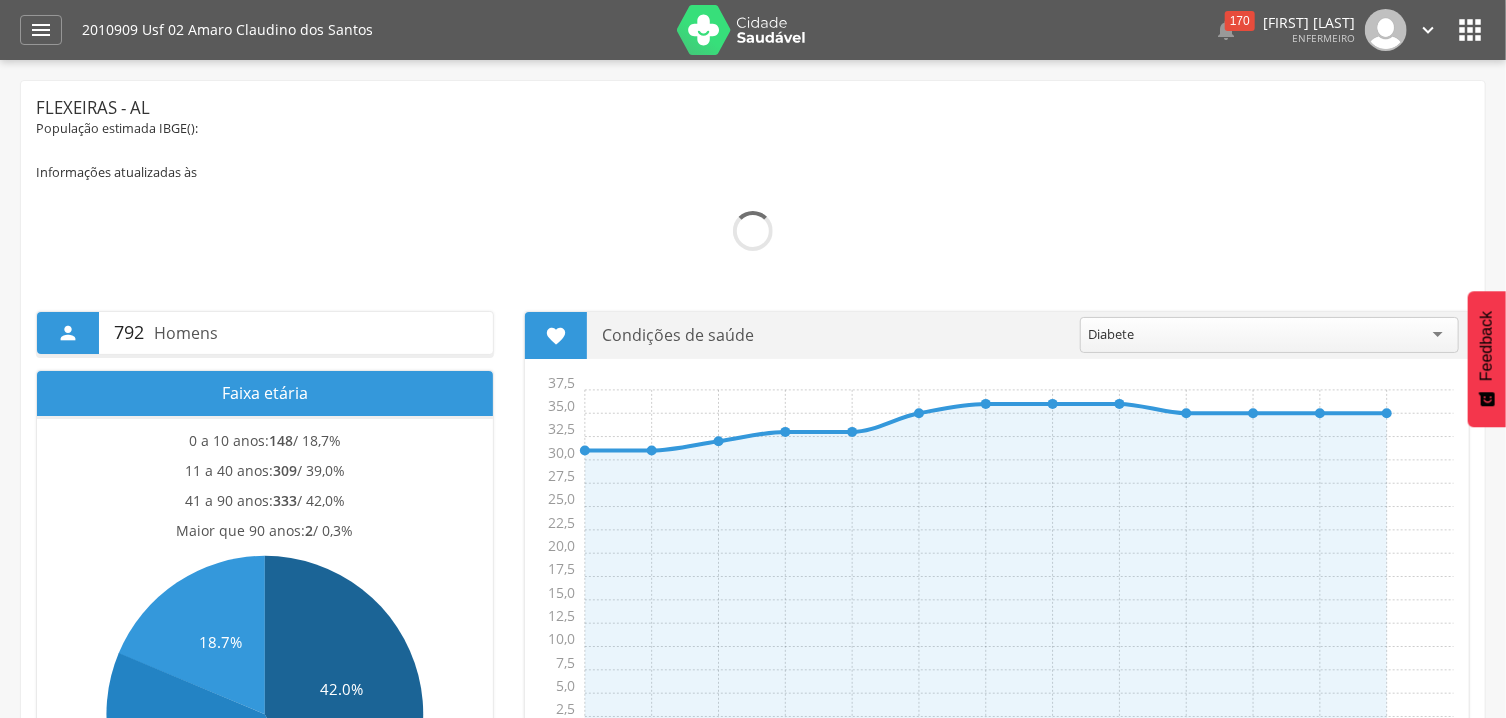 click on "" at bounding box center [1470, 30] 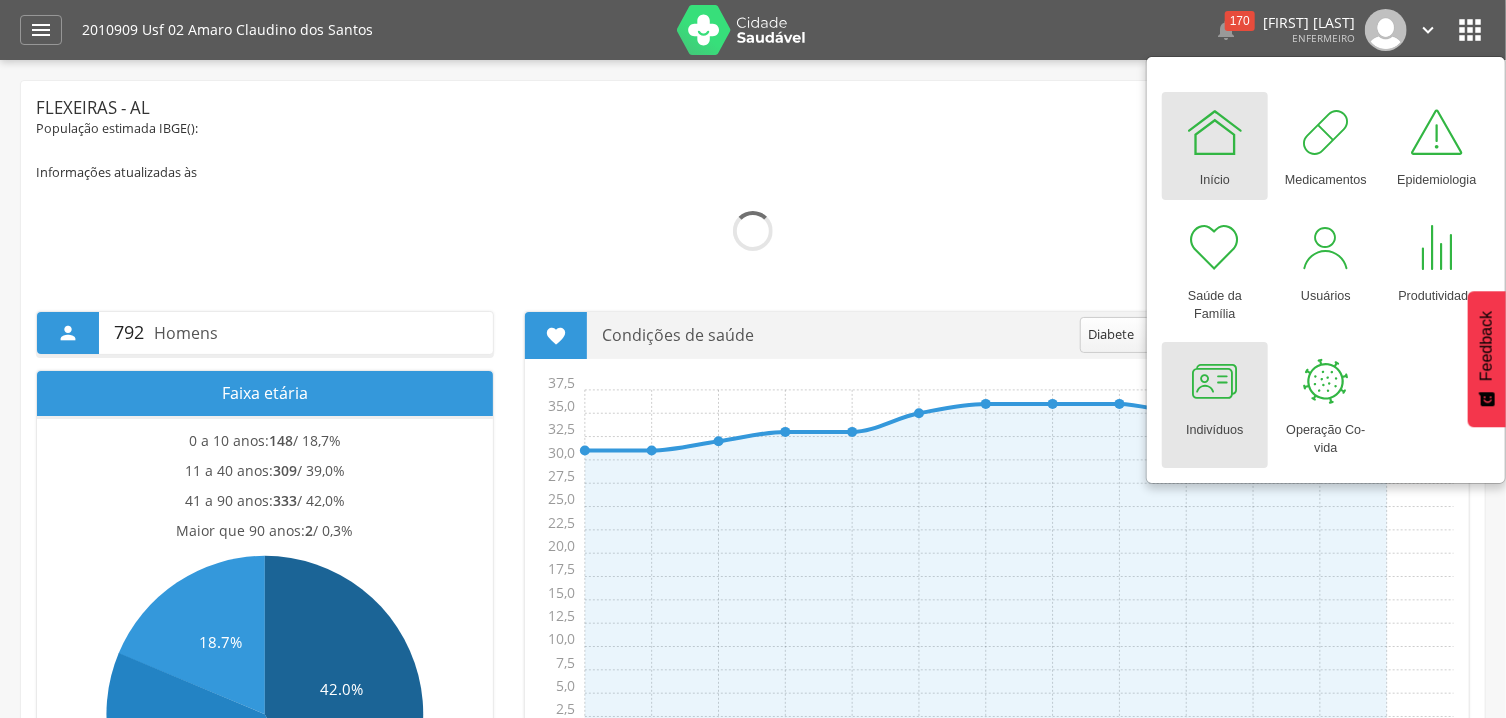 click at bounding box center (1215, 382) 